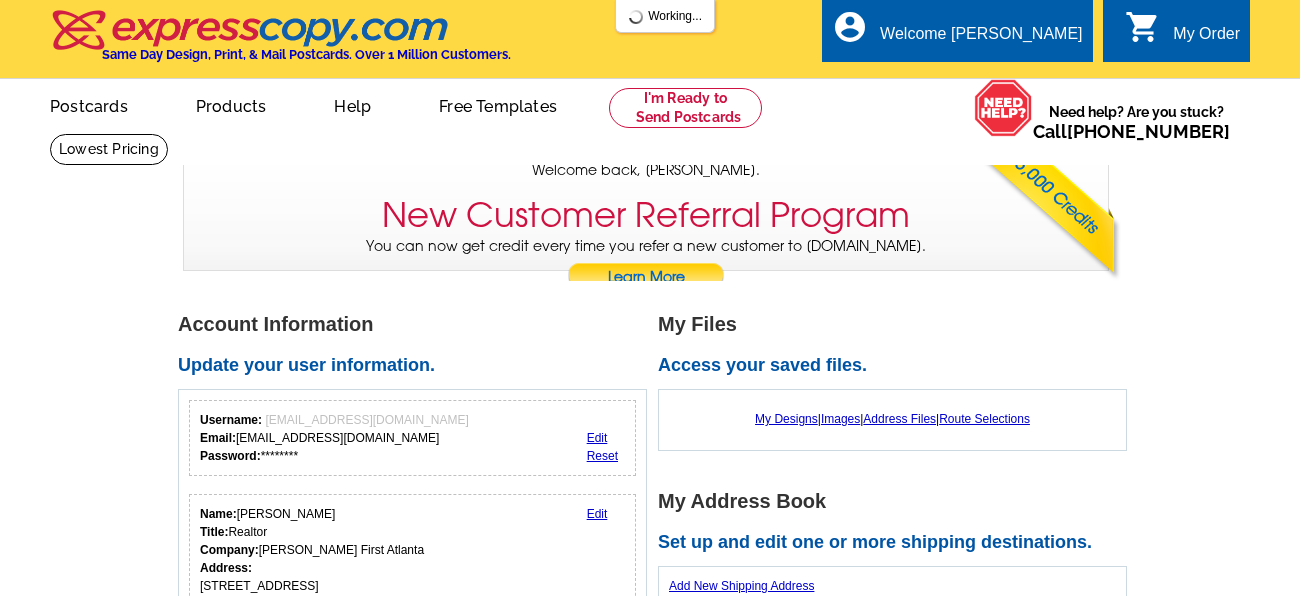 scroll, scrollTop: 0, scrollLeft: 0, axis: both 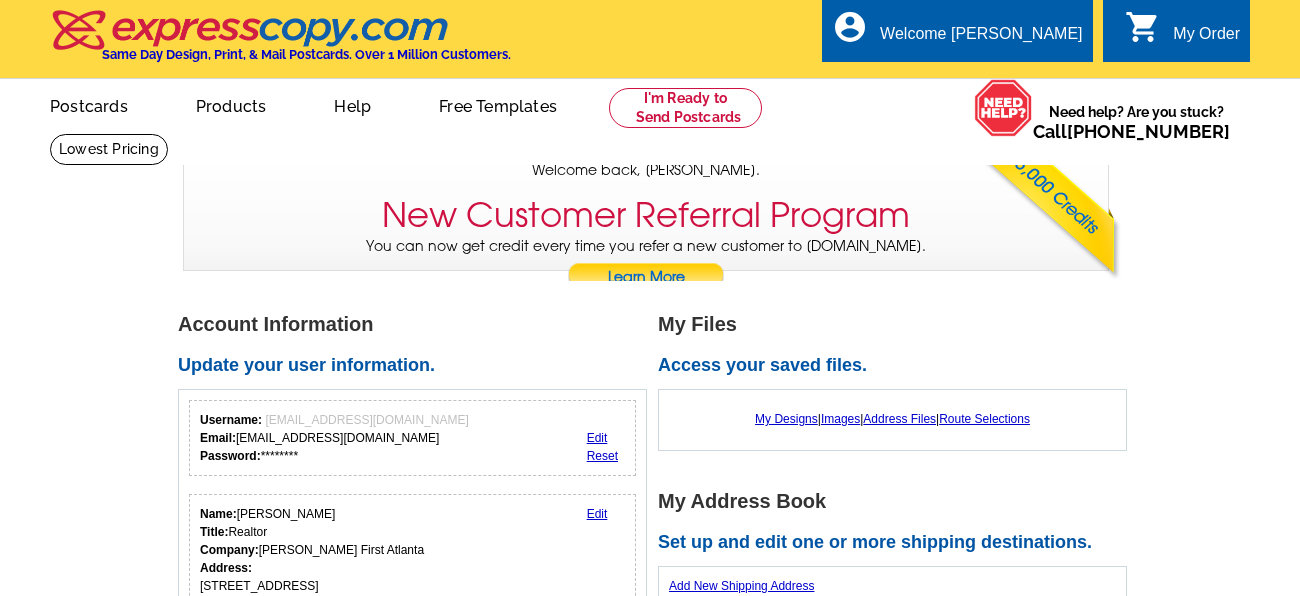 click on "Welcome back, Stephanie.
New Customer Referral Program
You can now get credit every time you refer a new customer to expresscopy.com.
Learn More" at bounding box center [646, 211] 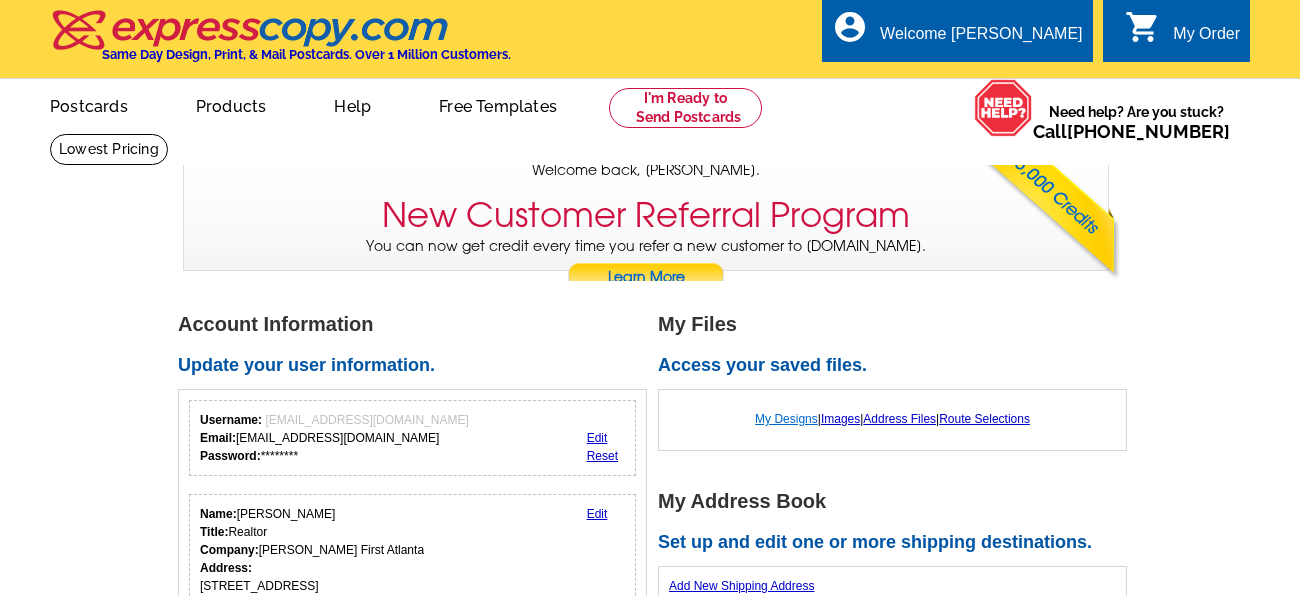 click on "My Designs" at bounding box center [786, 419] 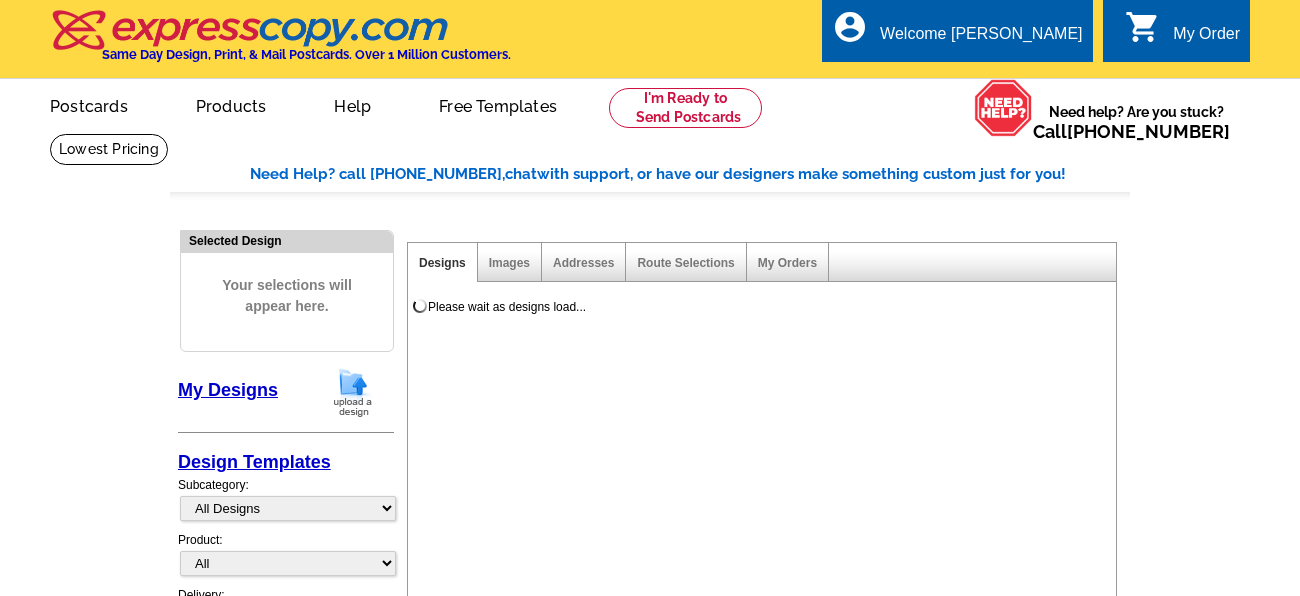 scroll, scrollTop: 0, scrollLeft: 0, axis: both 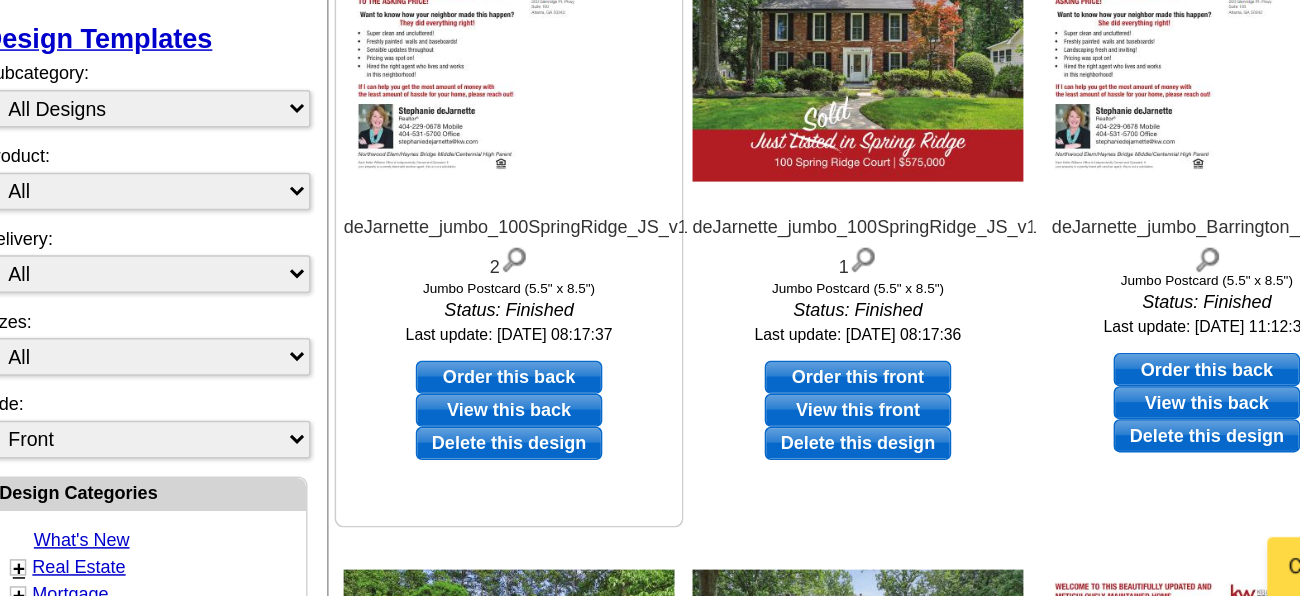 click on "Order this back" at bounding box center (528, 450) 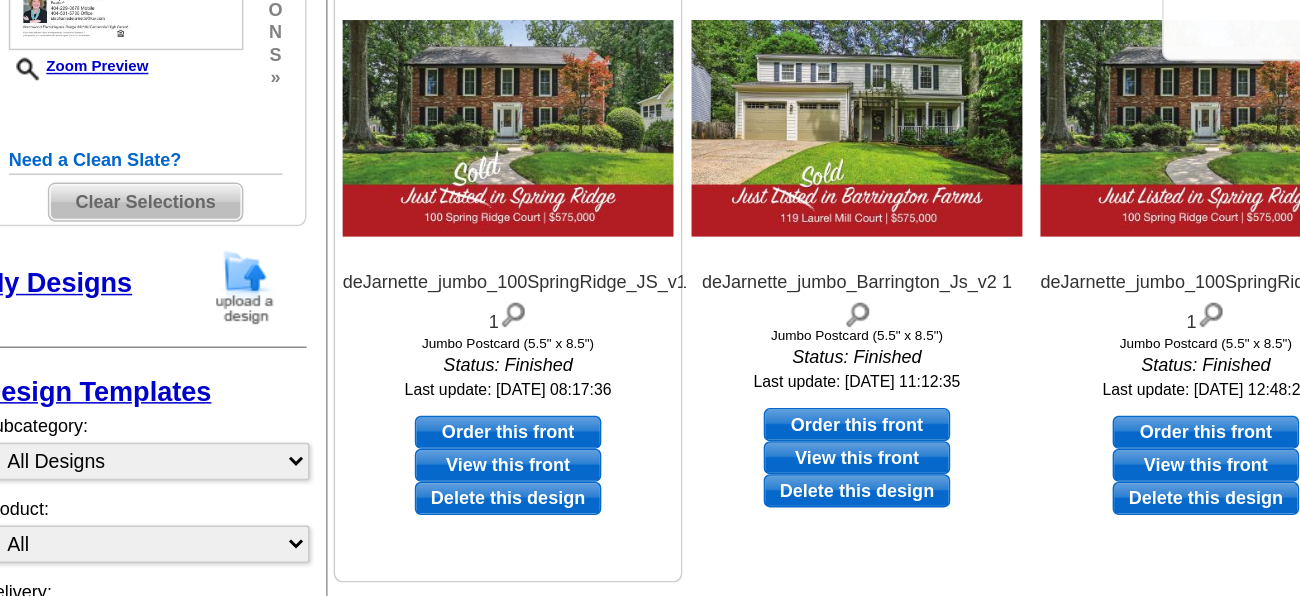 scroll, scrollTop: 293, scrollLeft: 0, axis: vertical 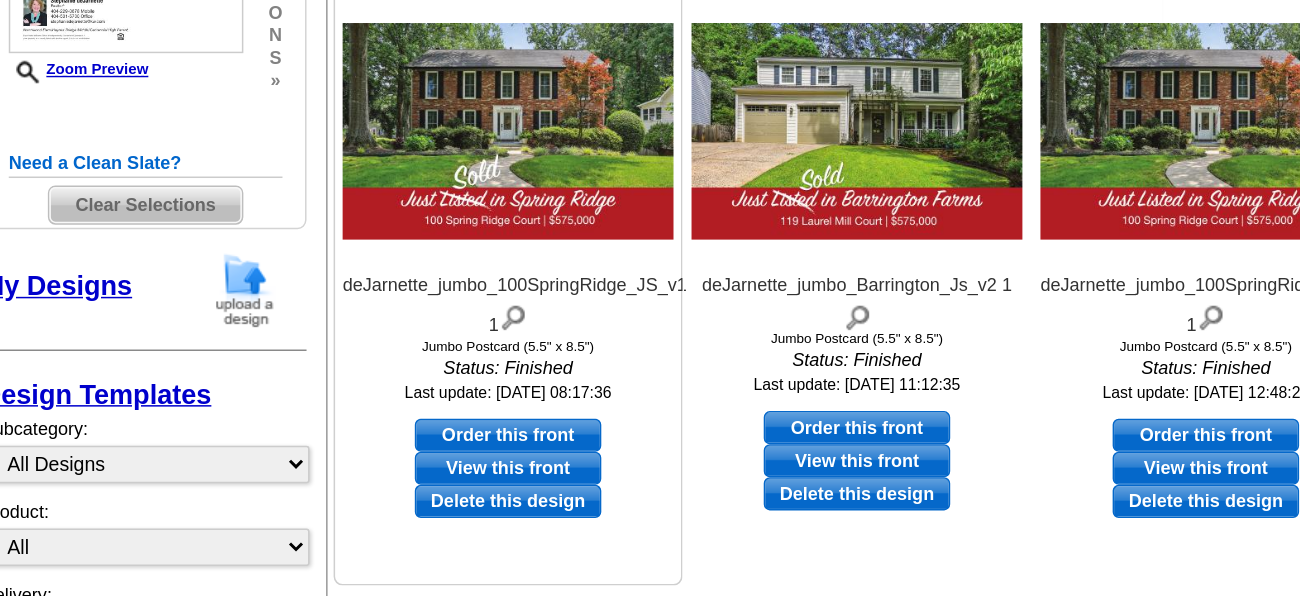 click on "Order this front" at bounding box center [528, 394] 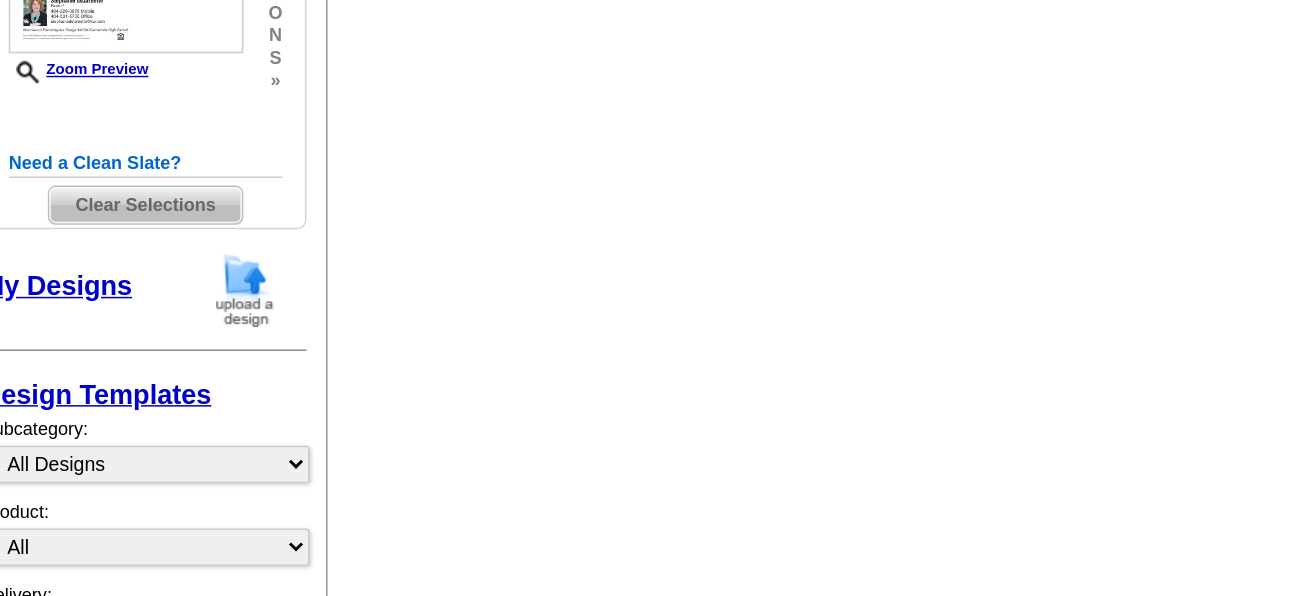 scroll, scrollTop: 0, scrollLeft: 0, axis: both 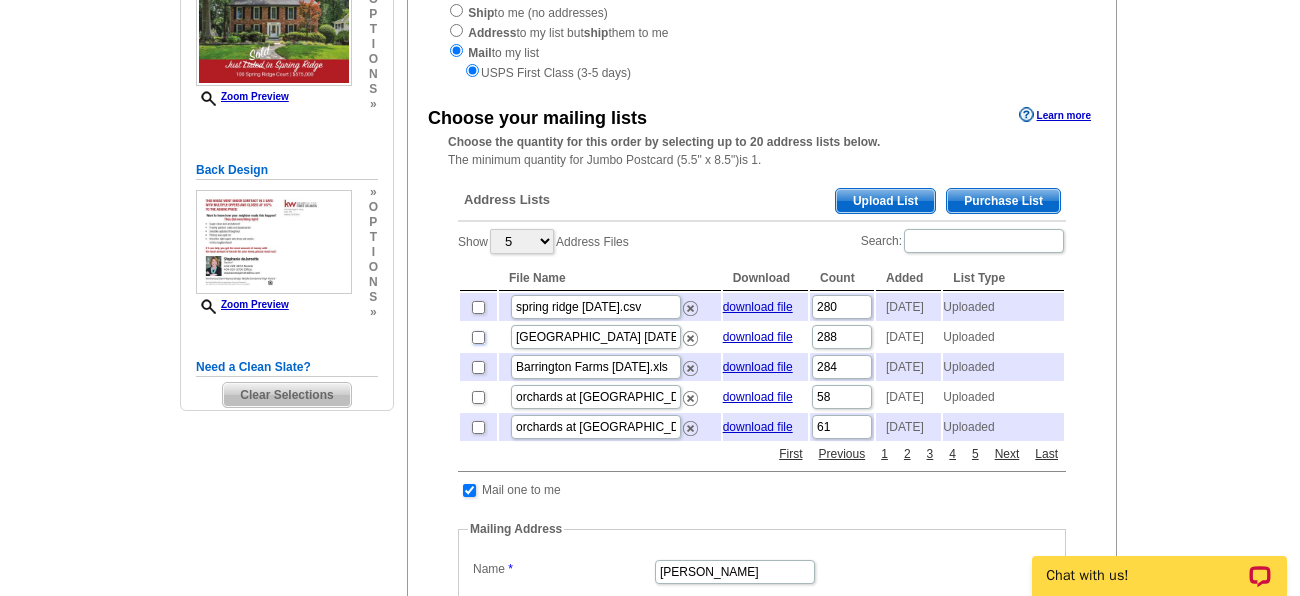 click at bounding box center (478, 337) 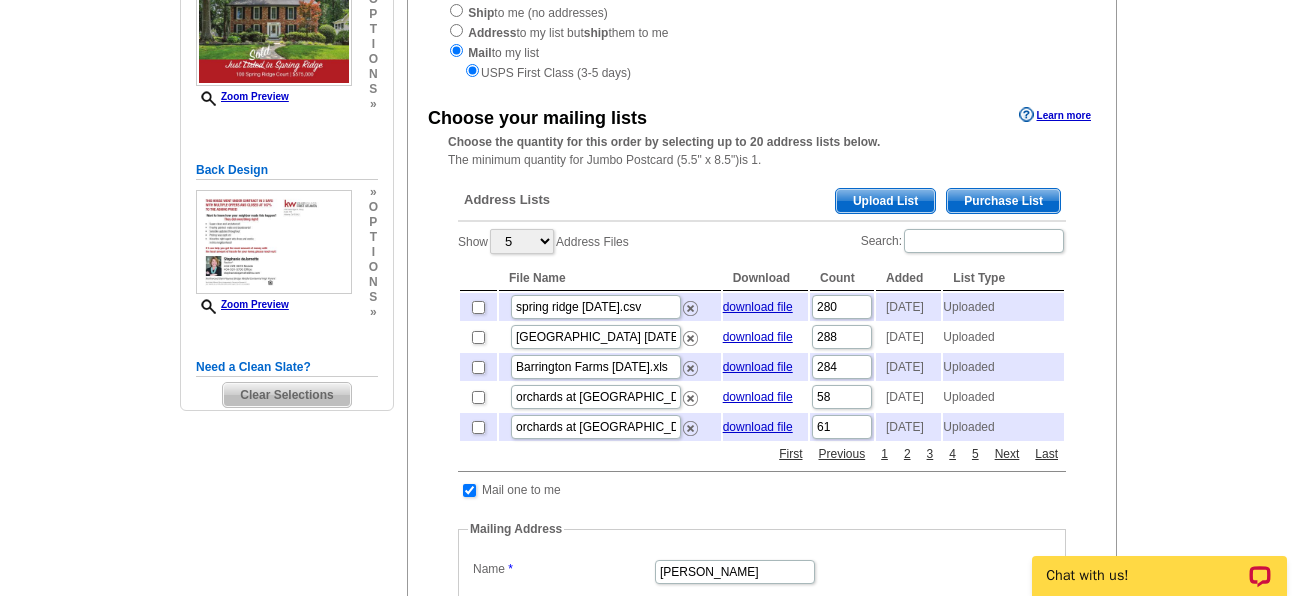 checkbox on "true" 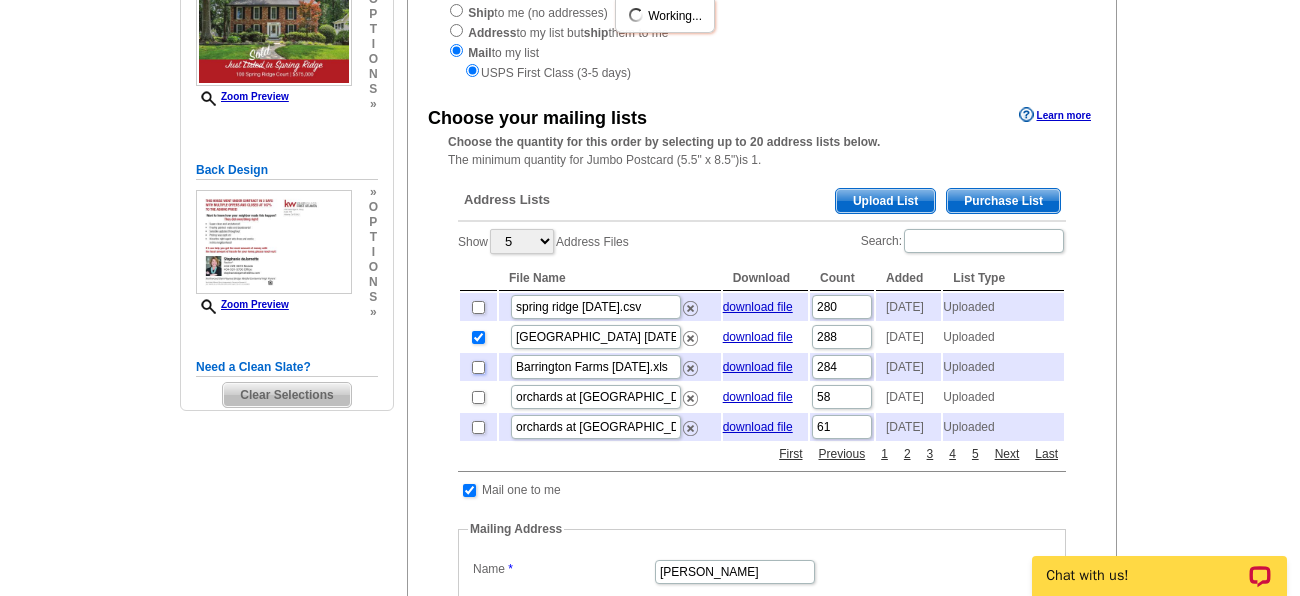 click at bounding box center [478, 367] 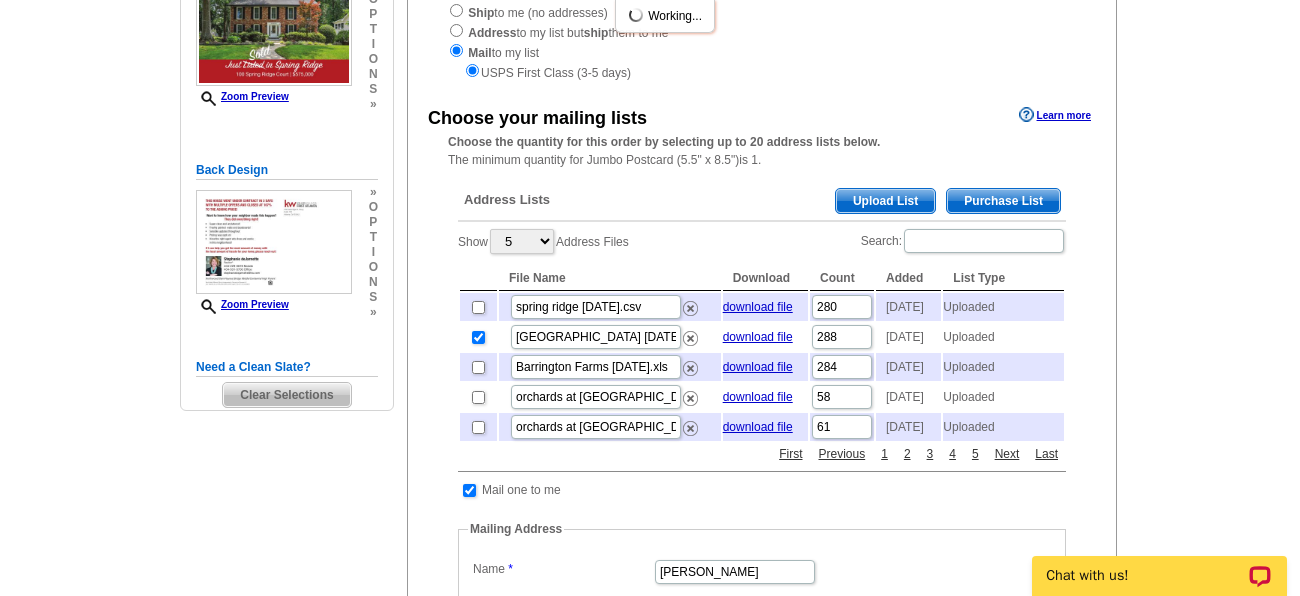 checkbox on "true" 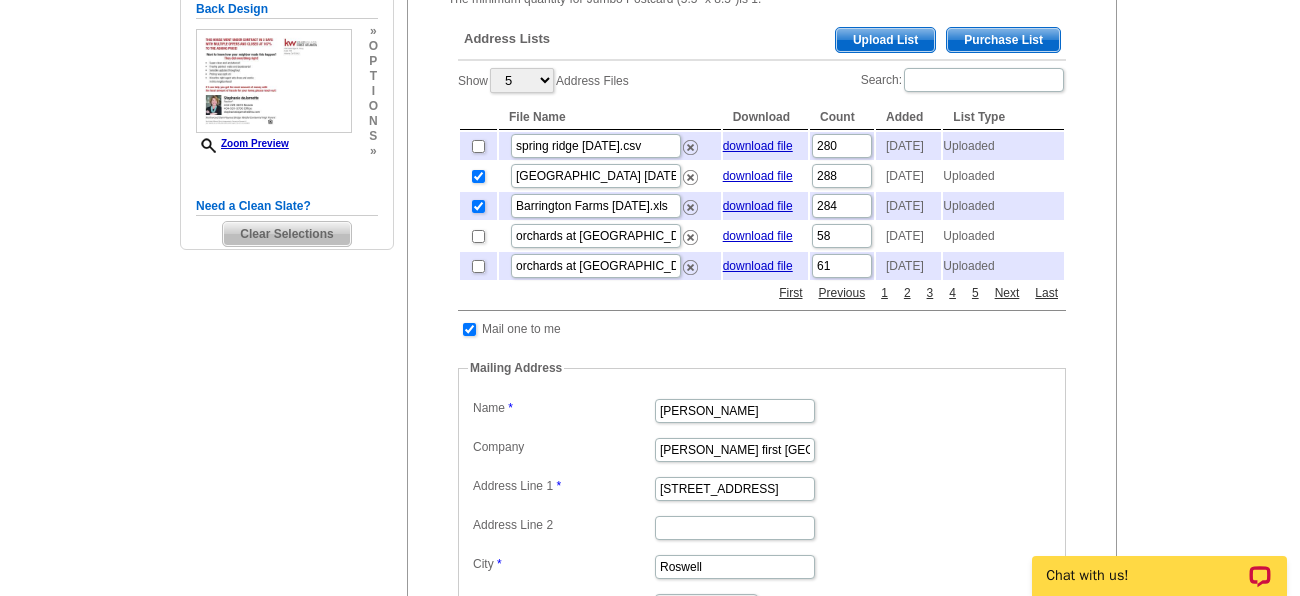 scroll, scrollTop: 456, scrollLeft: 0, axis: vertical 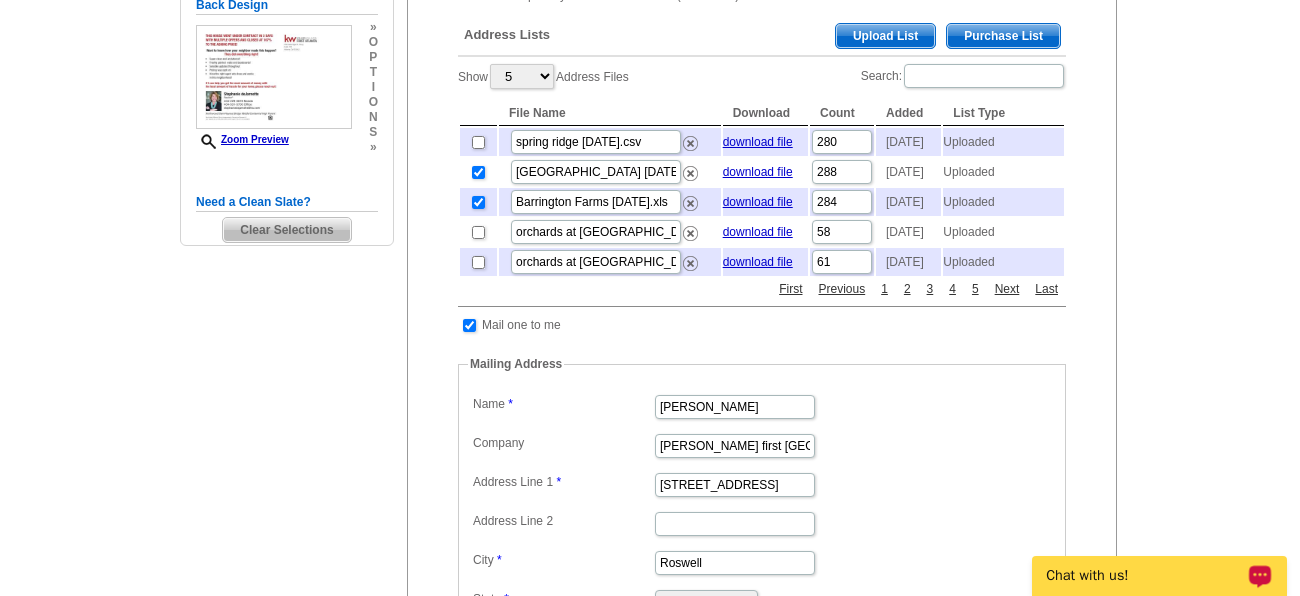 click on "Chat with us!" at bounding box center (1146, 576) 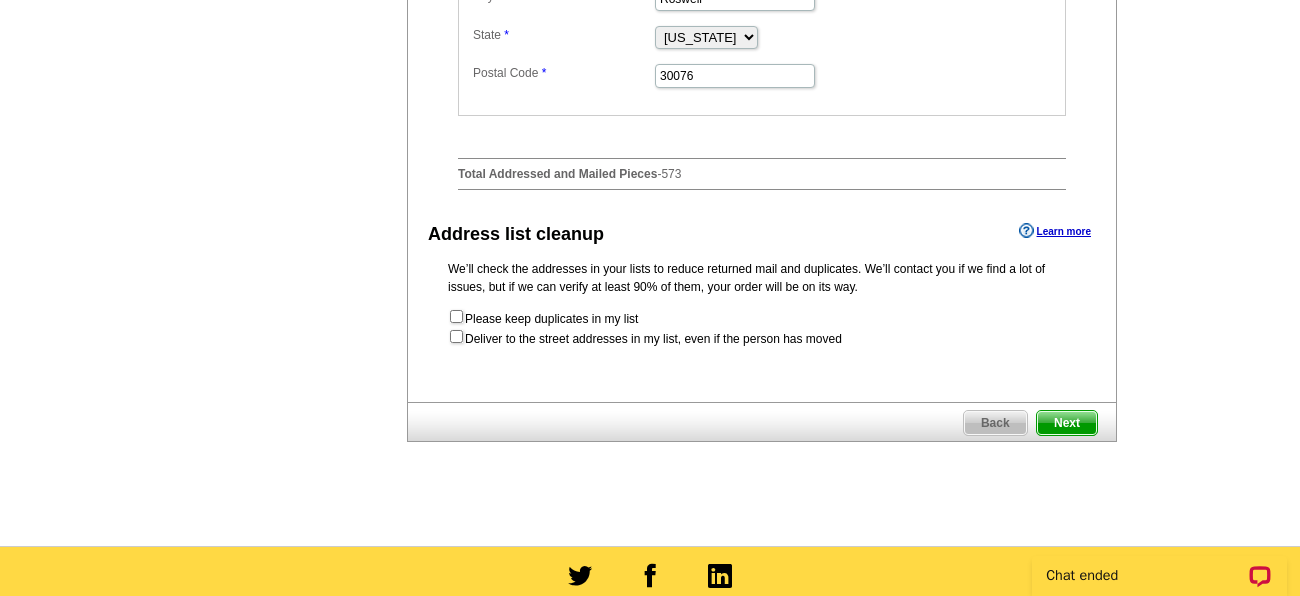 scroll, scrollTop: 1024, scrollLeft: 0, axis: vertical 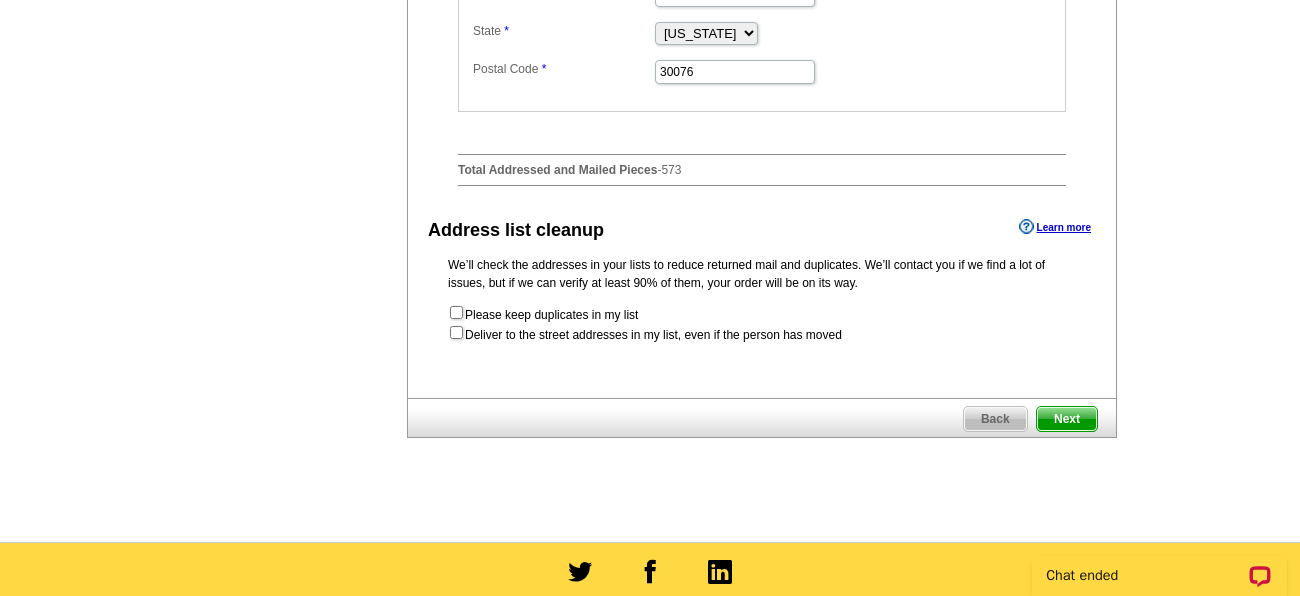 click on "Next" at bounding box center [1067, 419] 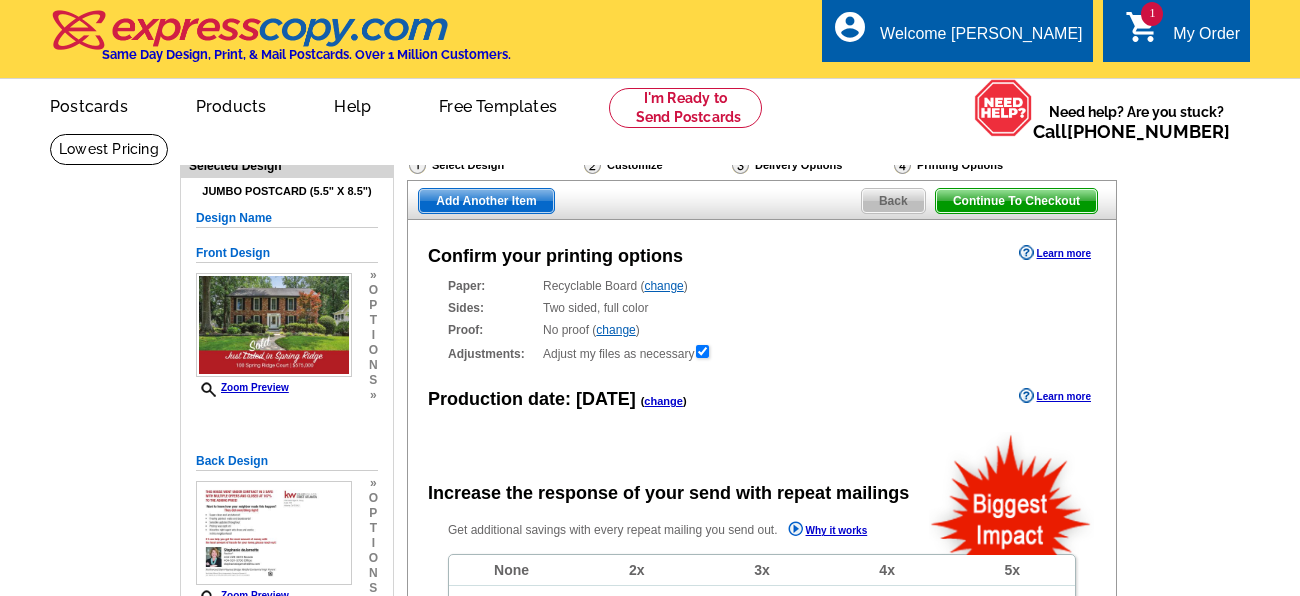 scroll, scrollTop: 0, scrollLeft: 0, axis: both 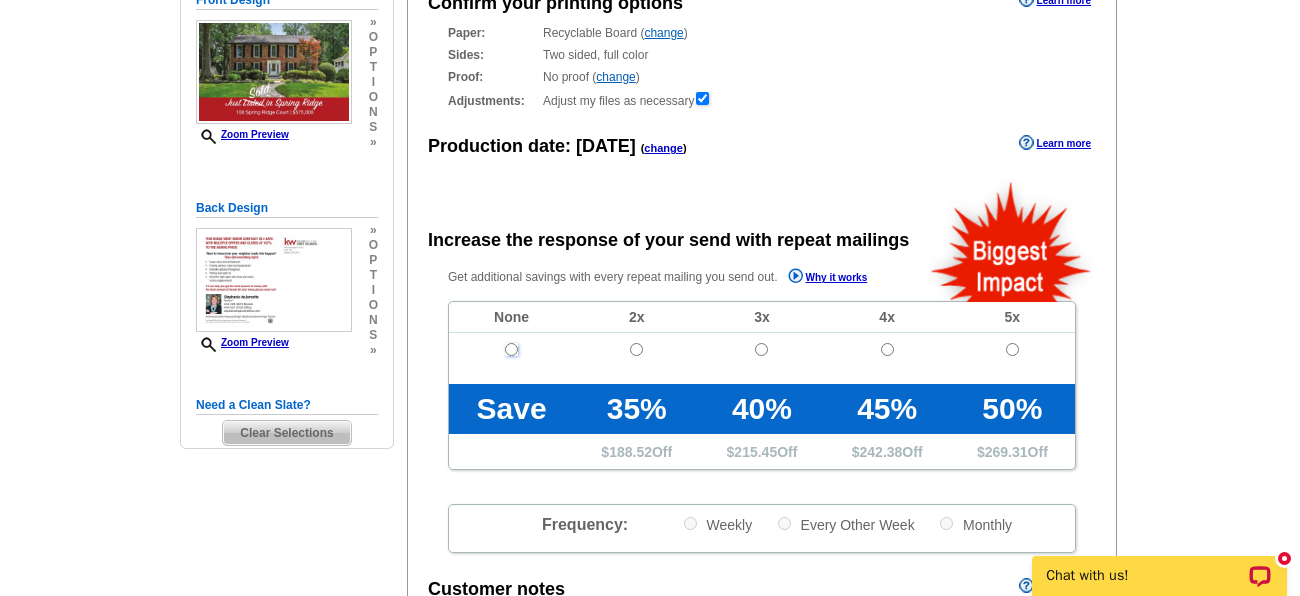 click at bounding box center [511, 349] 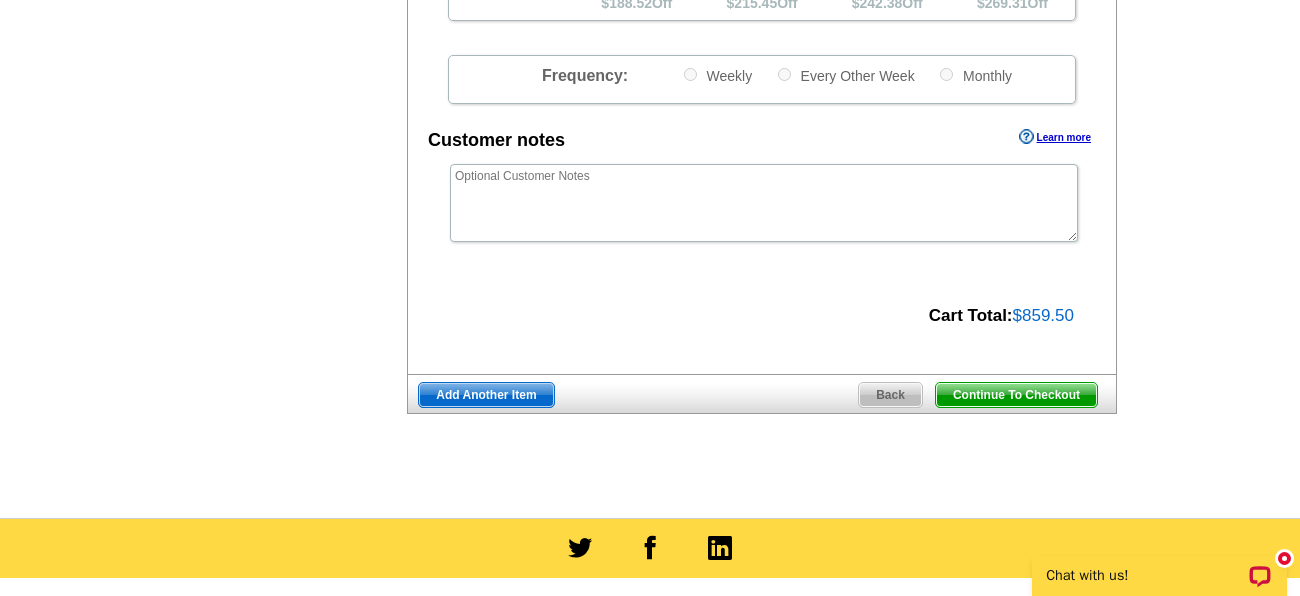 scroll, scrollTop: 707, scrollLeft: 0, axis: vertical 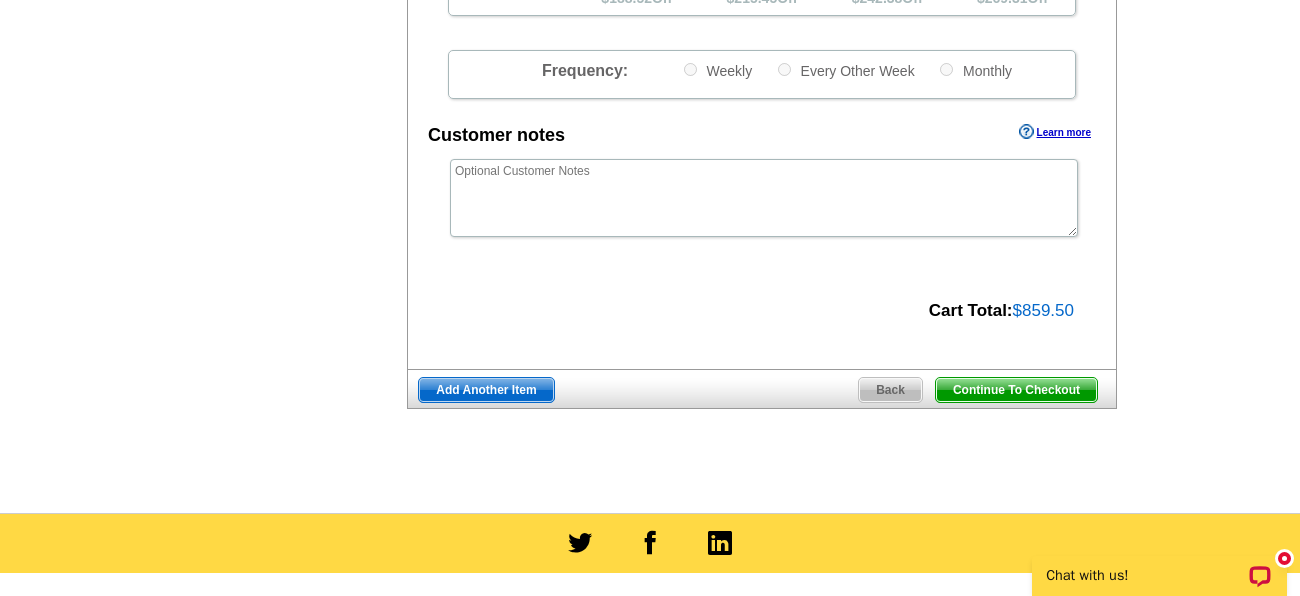 click on "Continue To Checkout" at bounding box center [1016, 390] 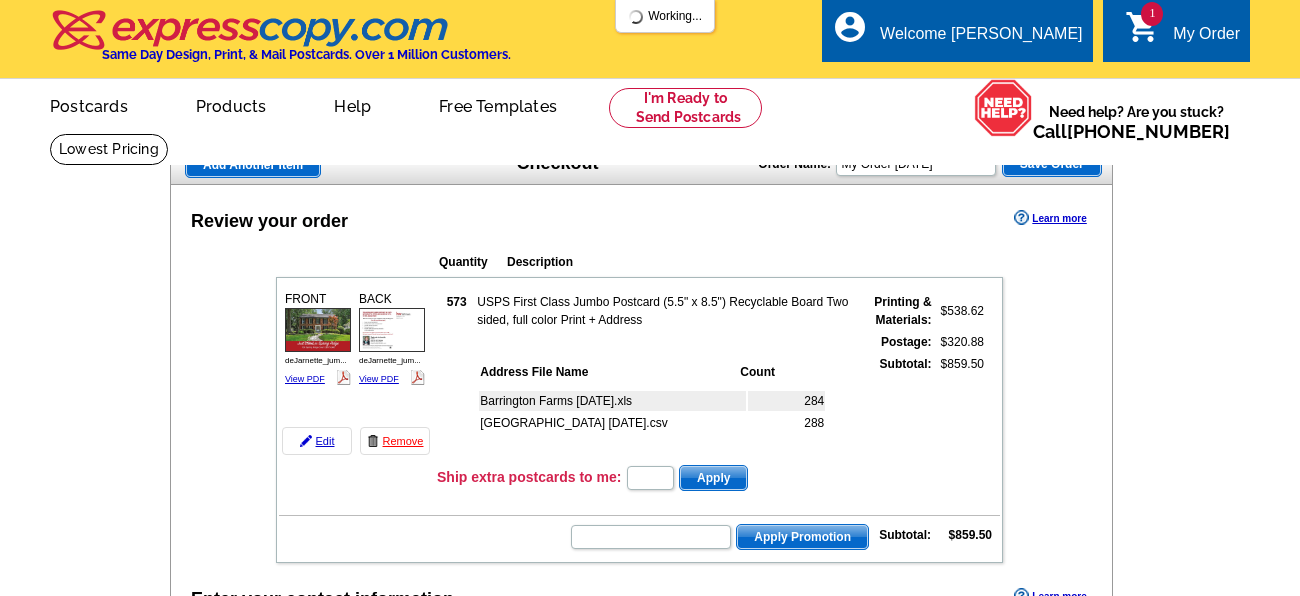 scroll, scrollTop: 0, scrollLeft: 0, axis: both 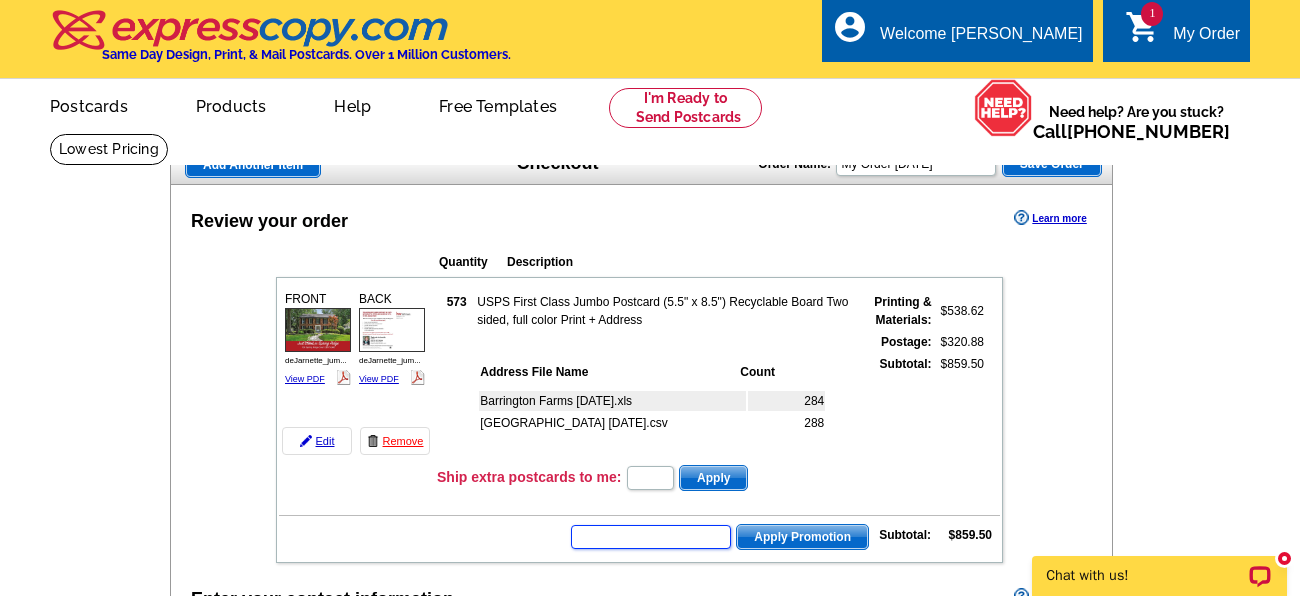 click at bounding box center [651, 537] 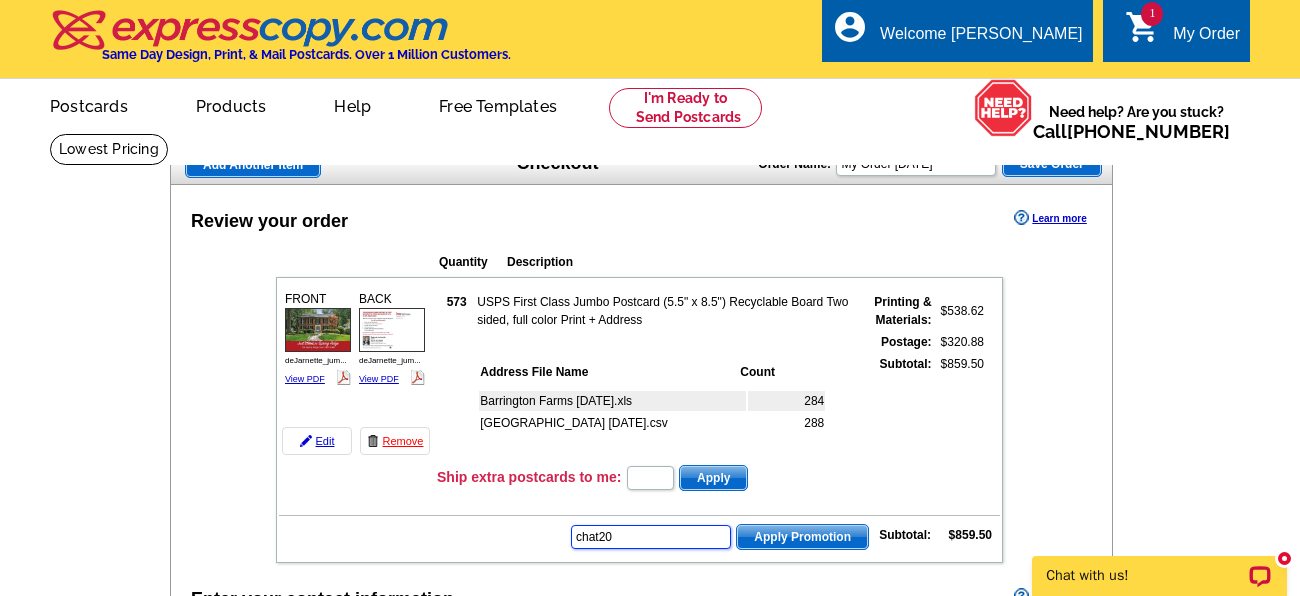 type on "chat20" 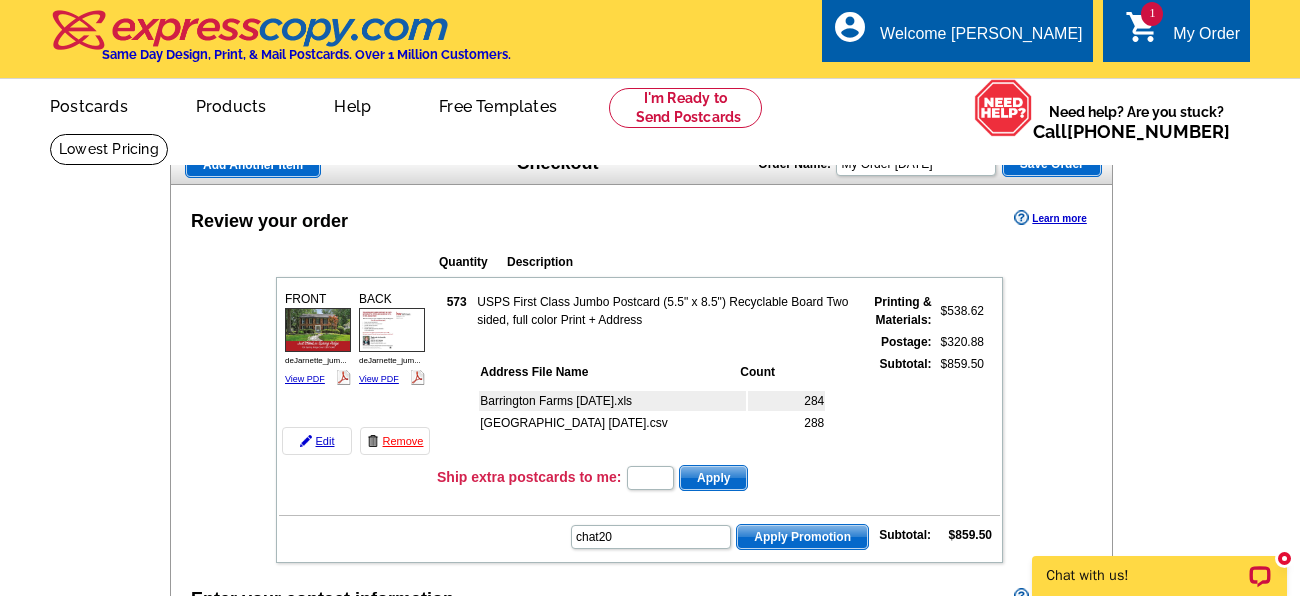 click on "Apply Promotion" at bounding box center (802, 537) 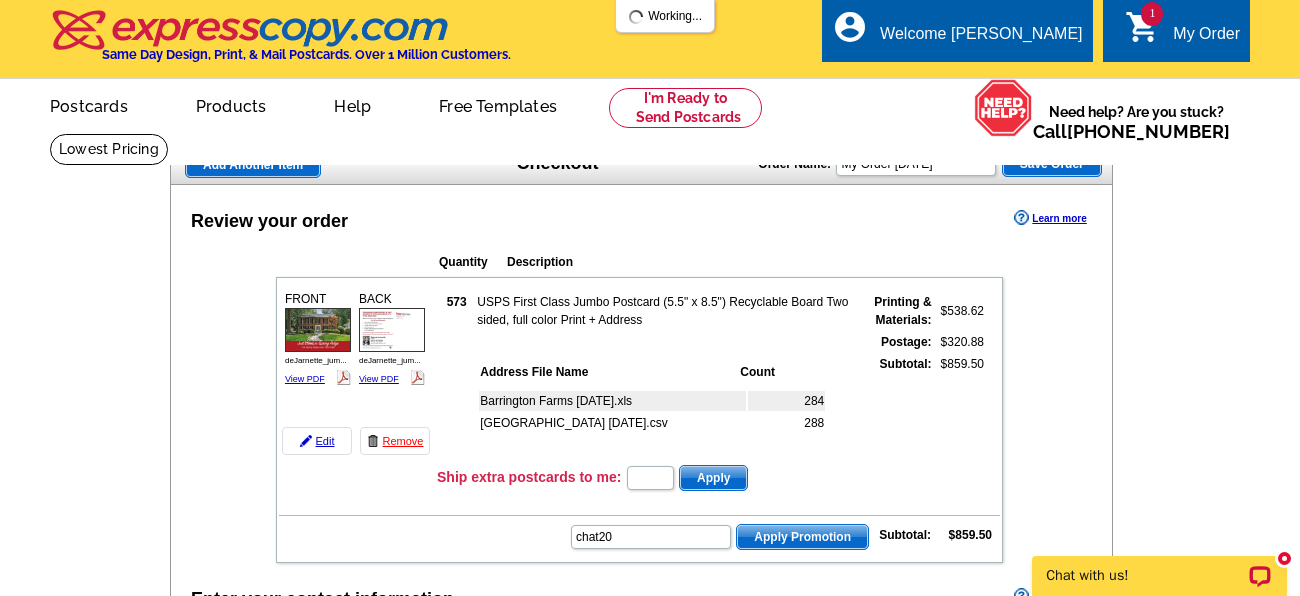 scroll, scrollTop: 0, scrollLeft: 0, axis: both 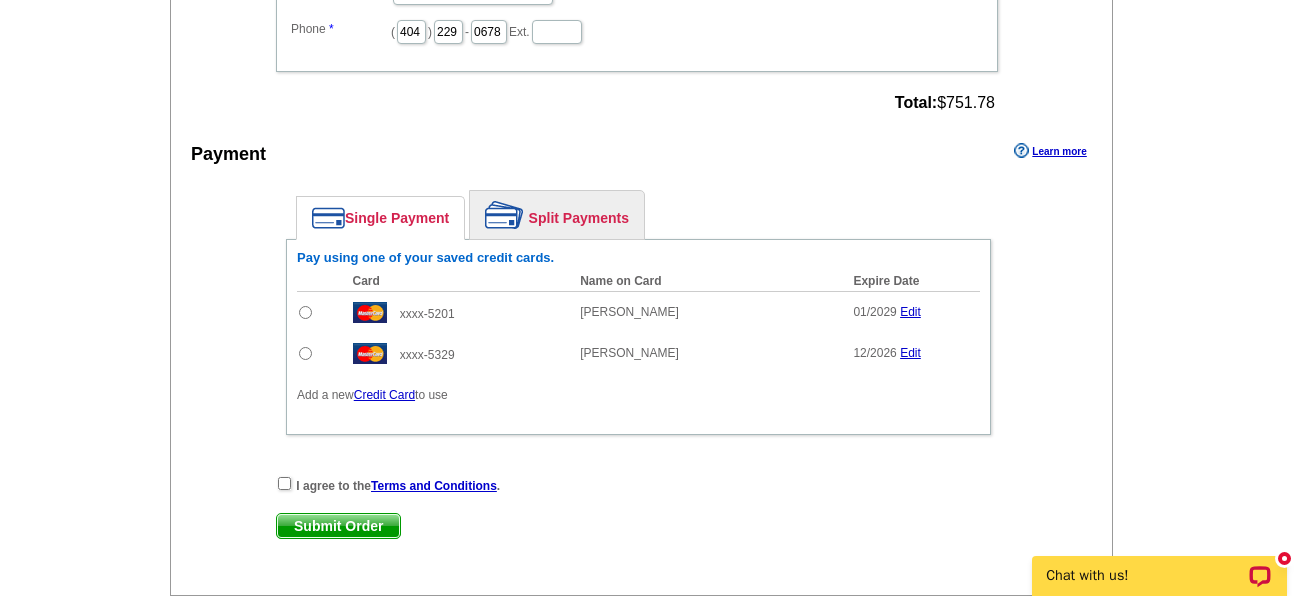 click at bounding box center [305, 312] 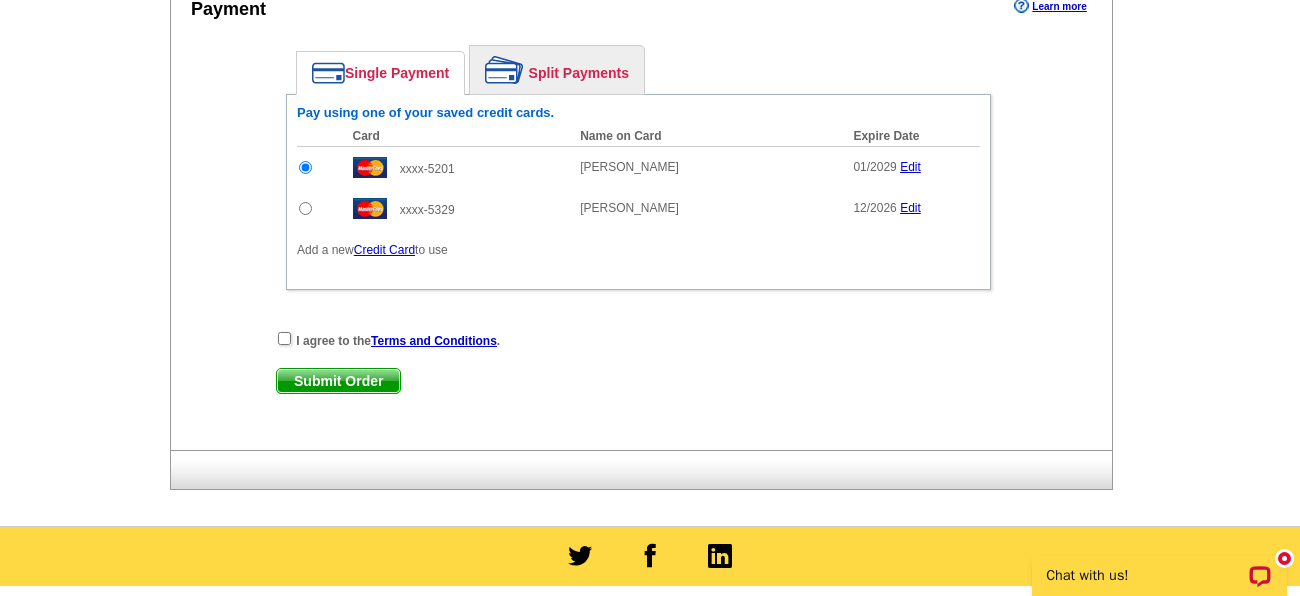 scroll, scrollTop: 987, scrollLeft: 0, axis: vertical 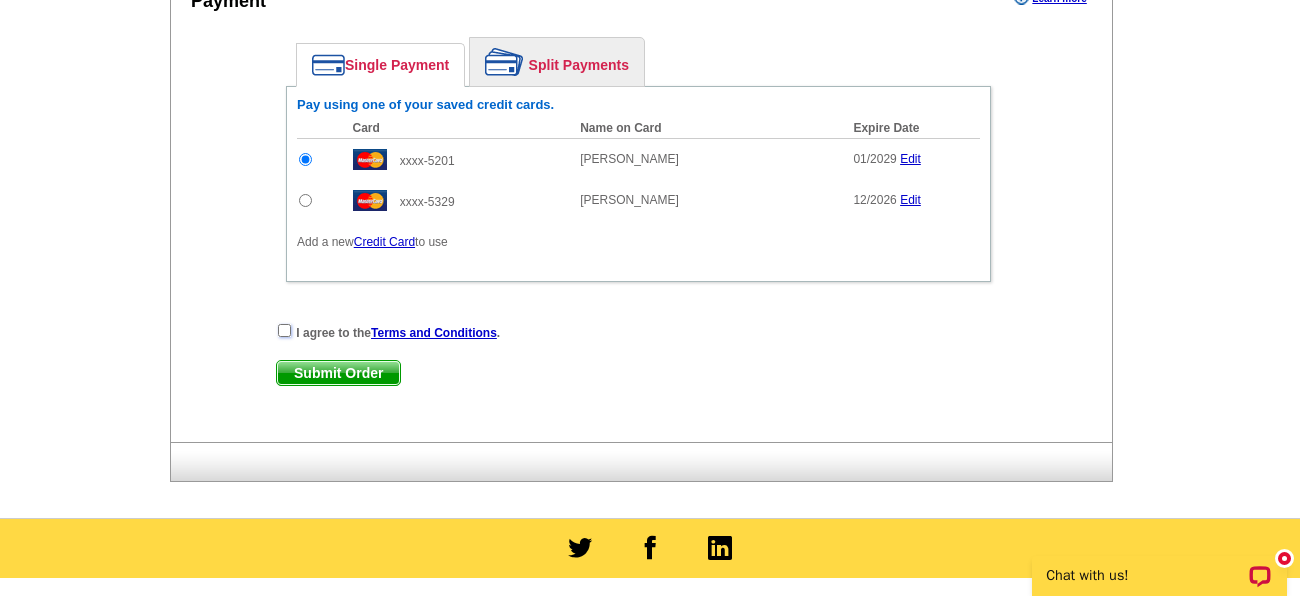 click at bounding box center [284, 330] 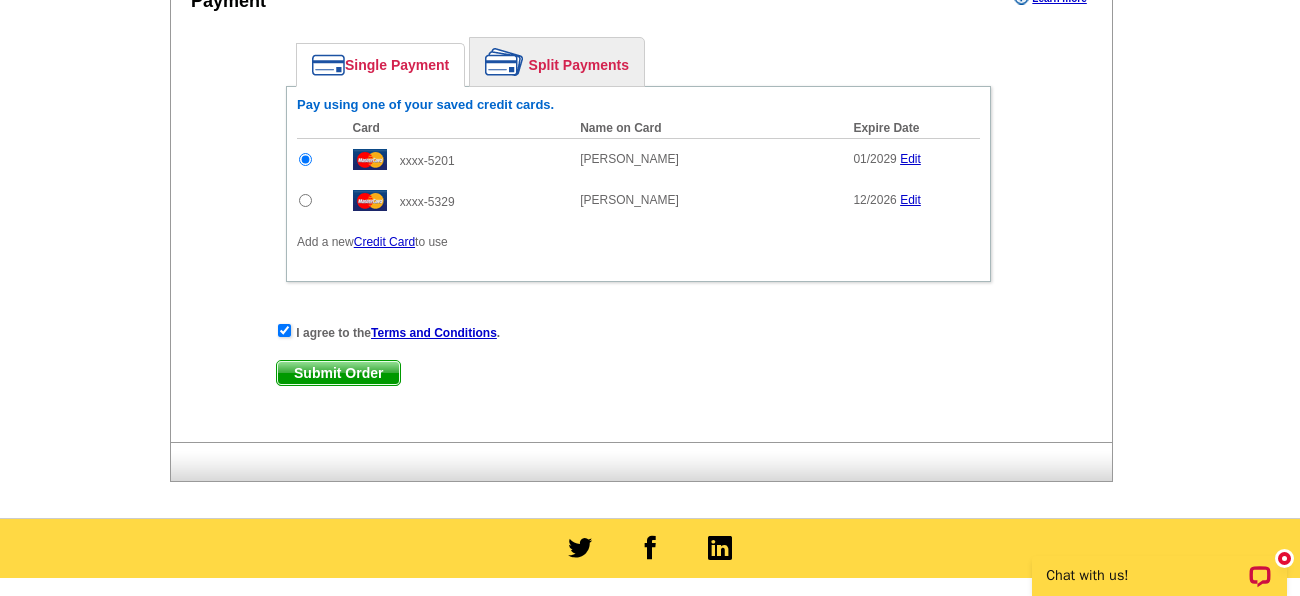 click on "Submit Order" at bounding box center [338, 373] 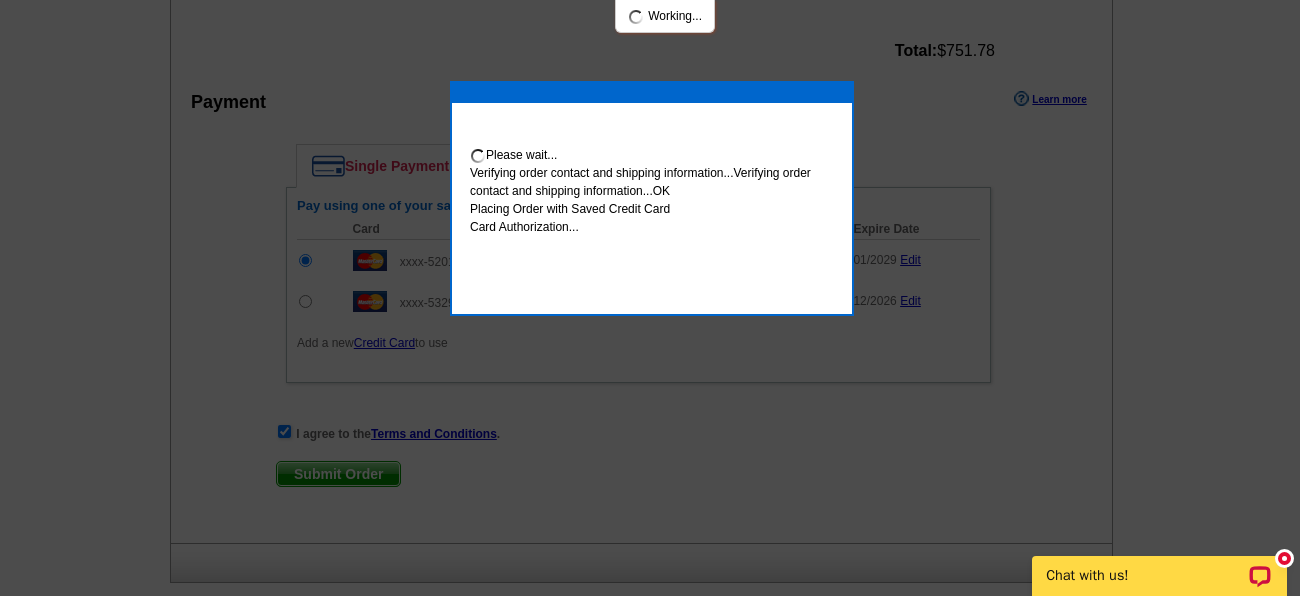 scroll, scrollTop: 1088, scrollLeft: 0, axis: vertical 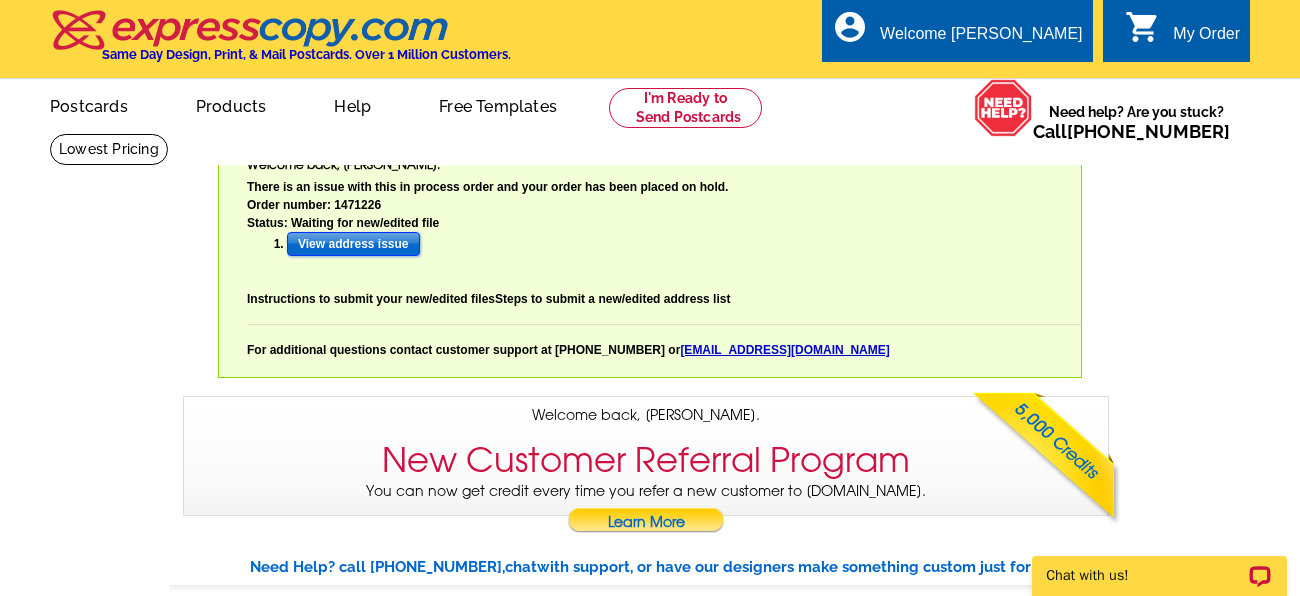 click on "View address issue" at bounding box center [353, 244] 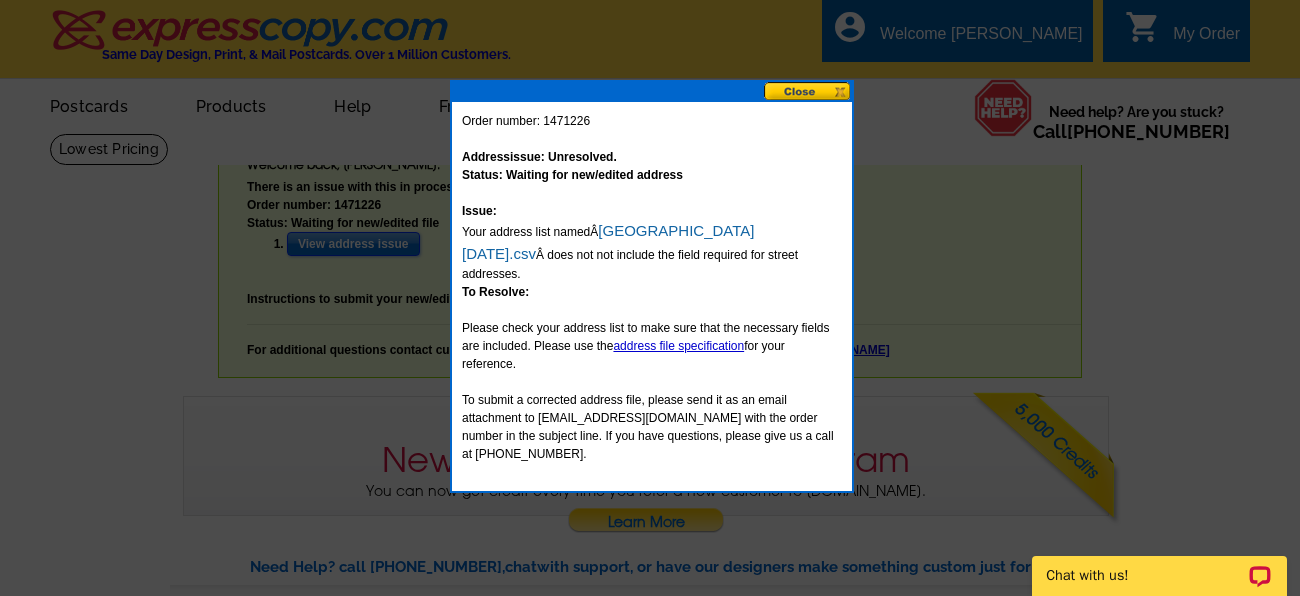 click at bounding box center [808, 91] 